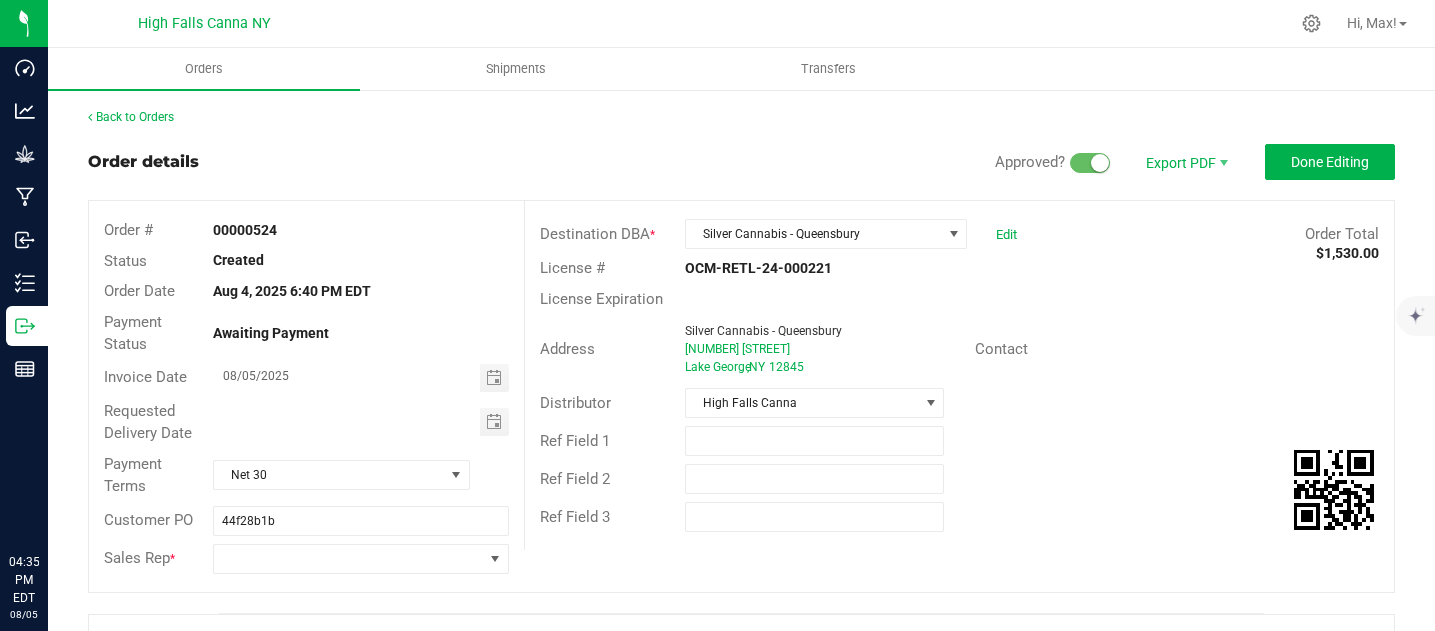 scroll, scrollTop: 0, scrollLeft: 0, axis: both 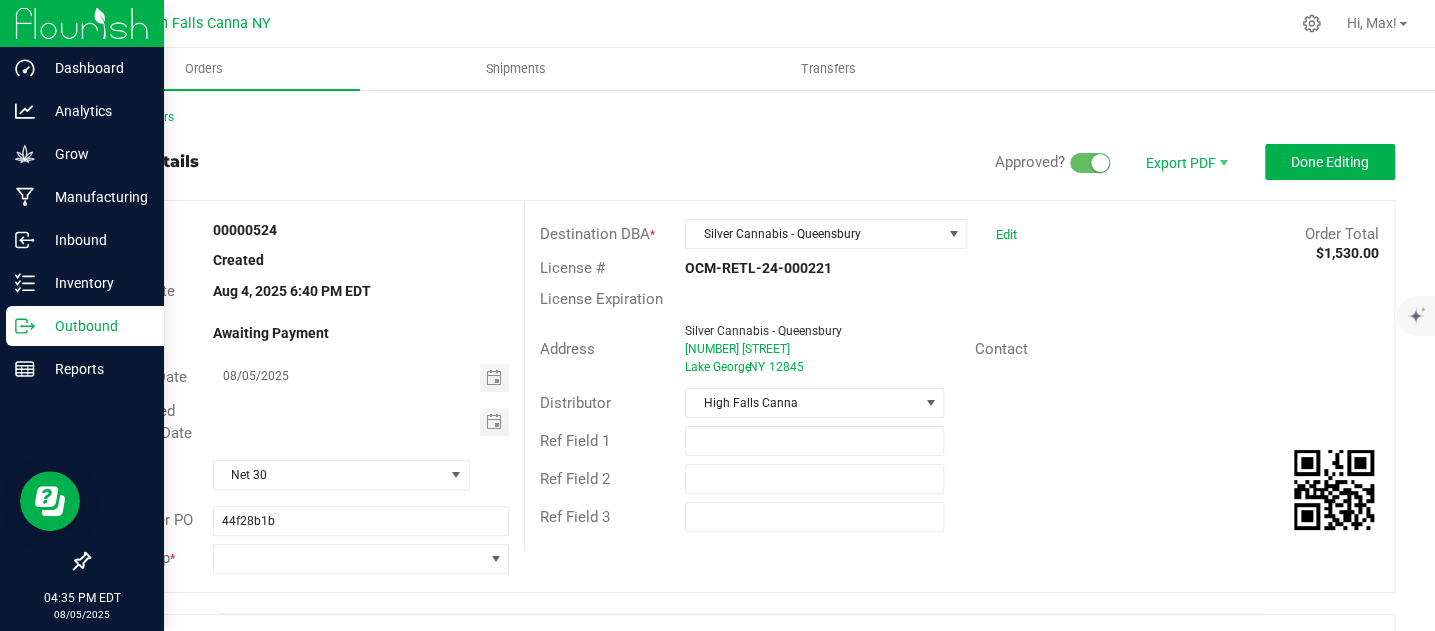 click 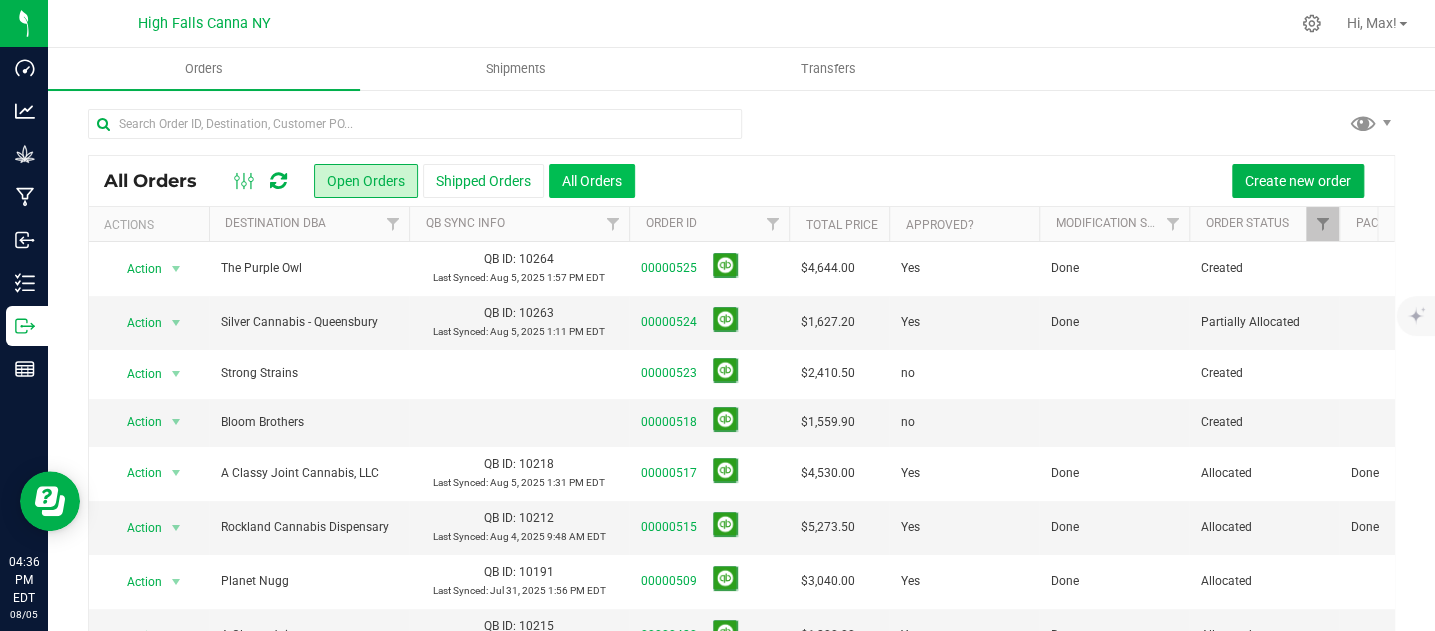 click on "All Orders" at bounding box center [592, 181] 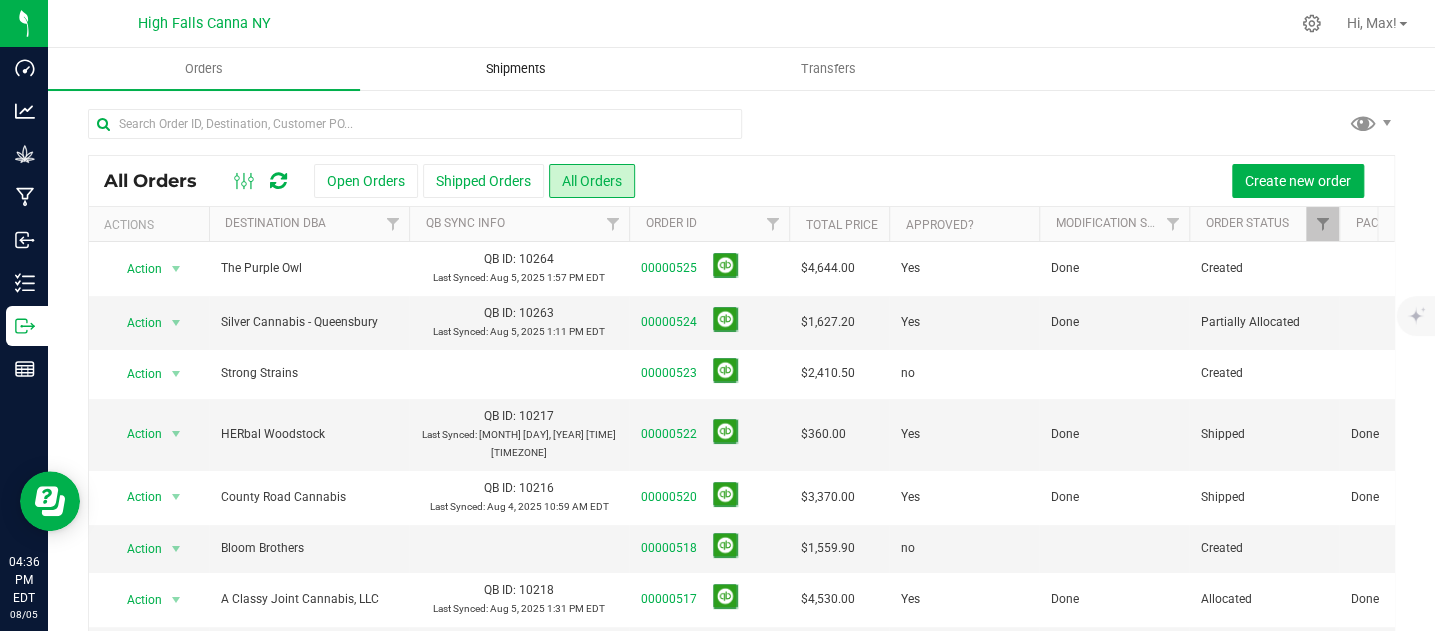 click on "Shipments" at bounding box center (516, 69) 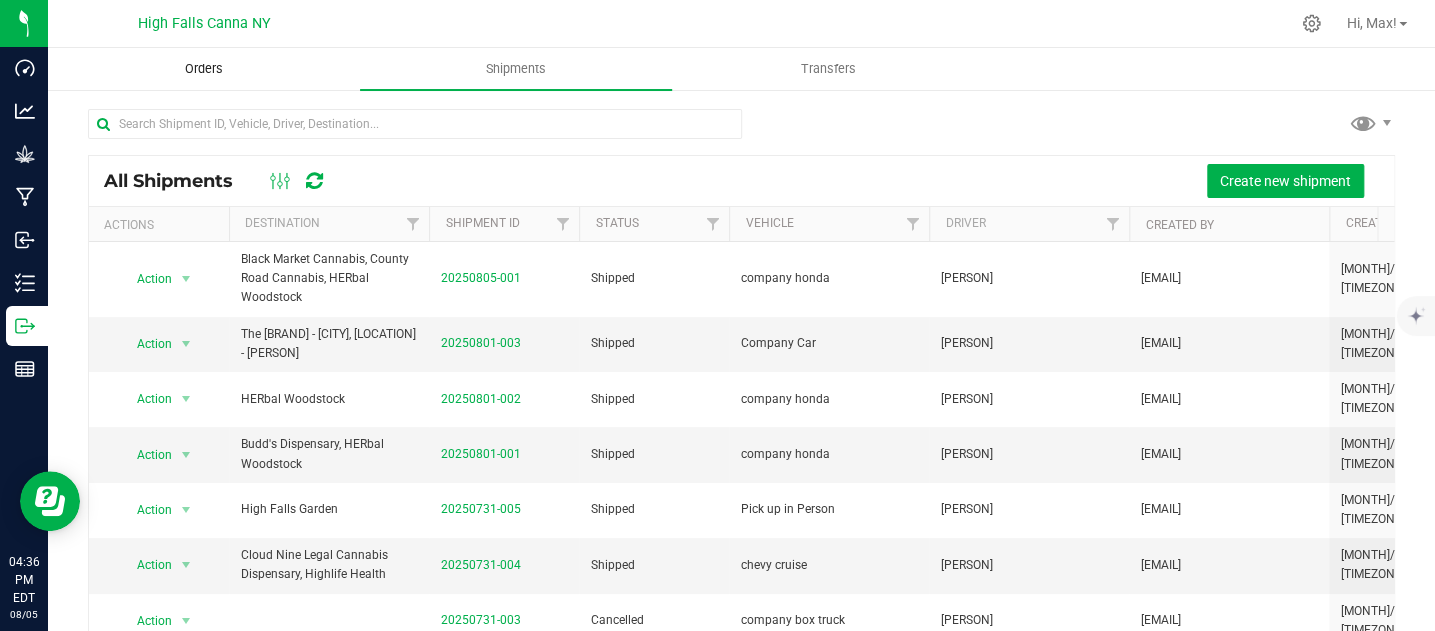 click on "Orders" at bounding box center (204, 69) 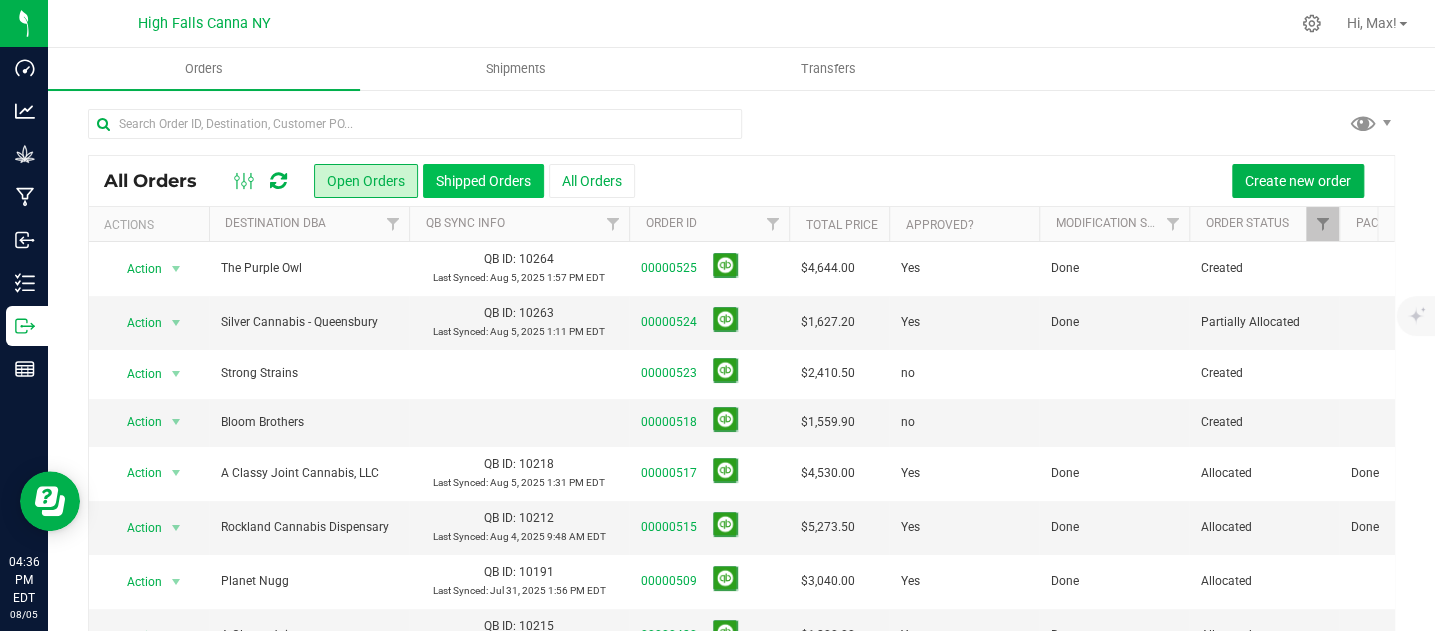 click on "Shipped Orders" at bounding box center [483, 181] 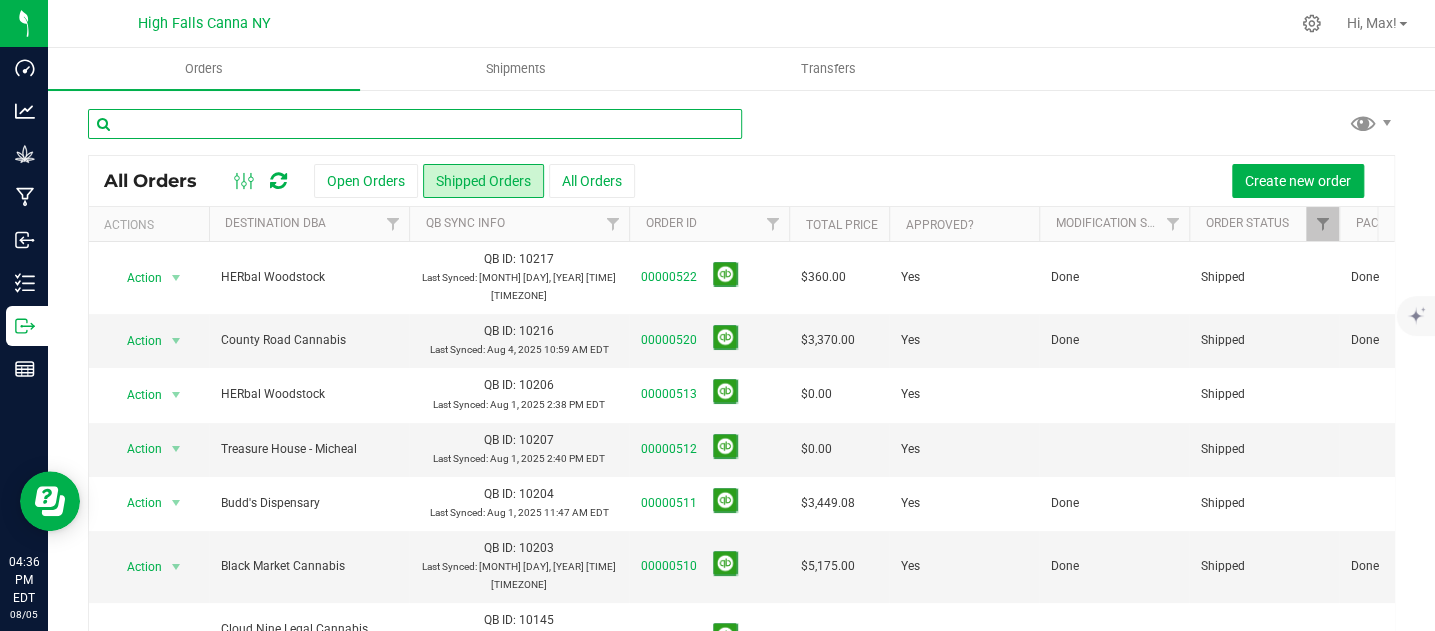 click at bounding box center [415, 124] 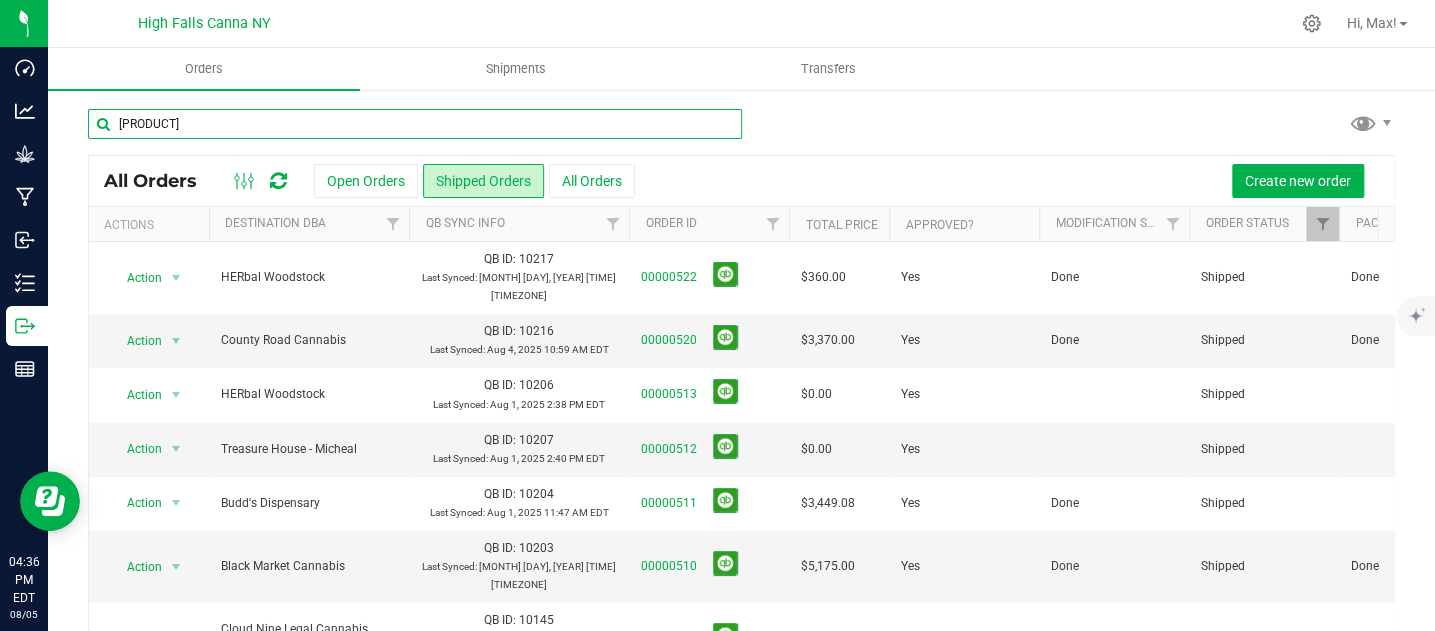 type on "[PRODUCT]" 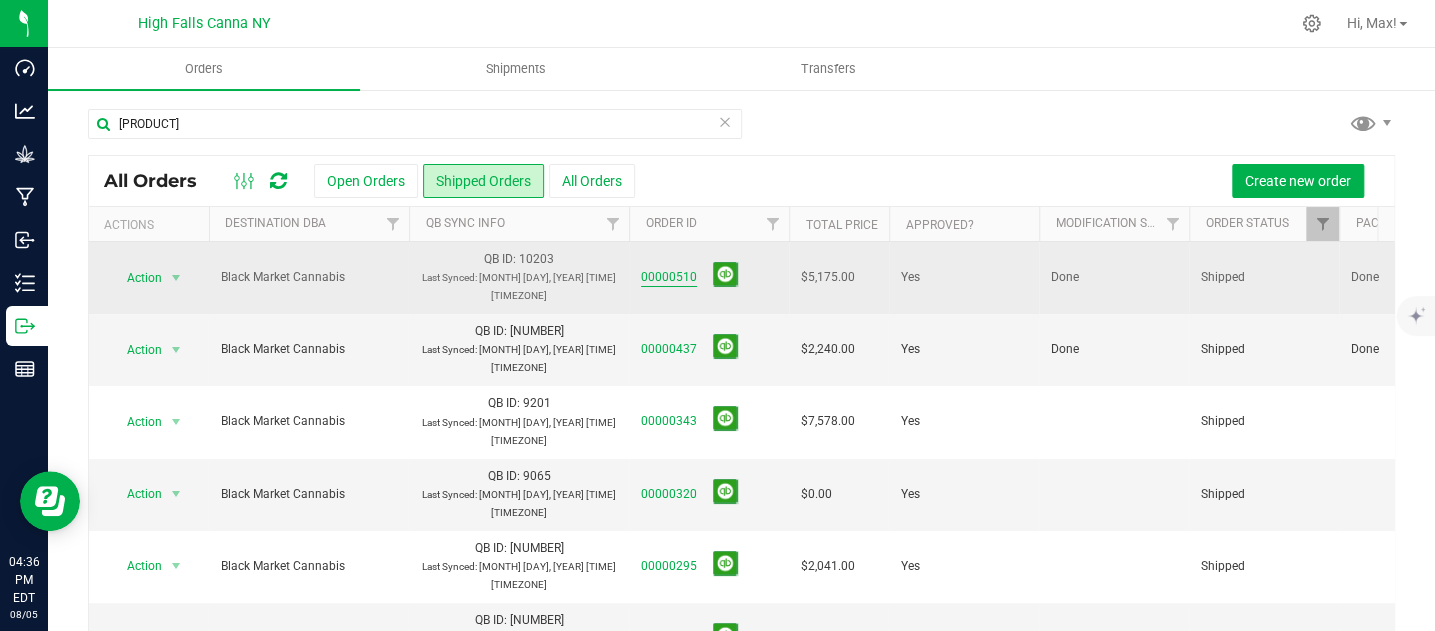 click on "00000510" at bounding box center (669, 277) 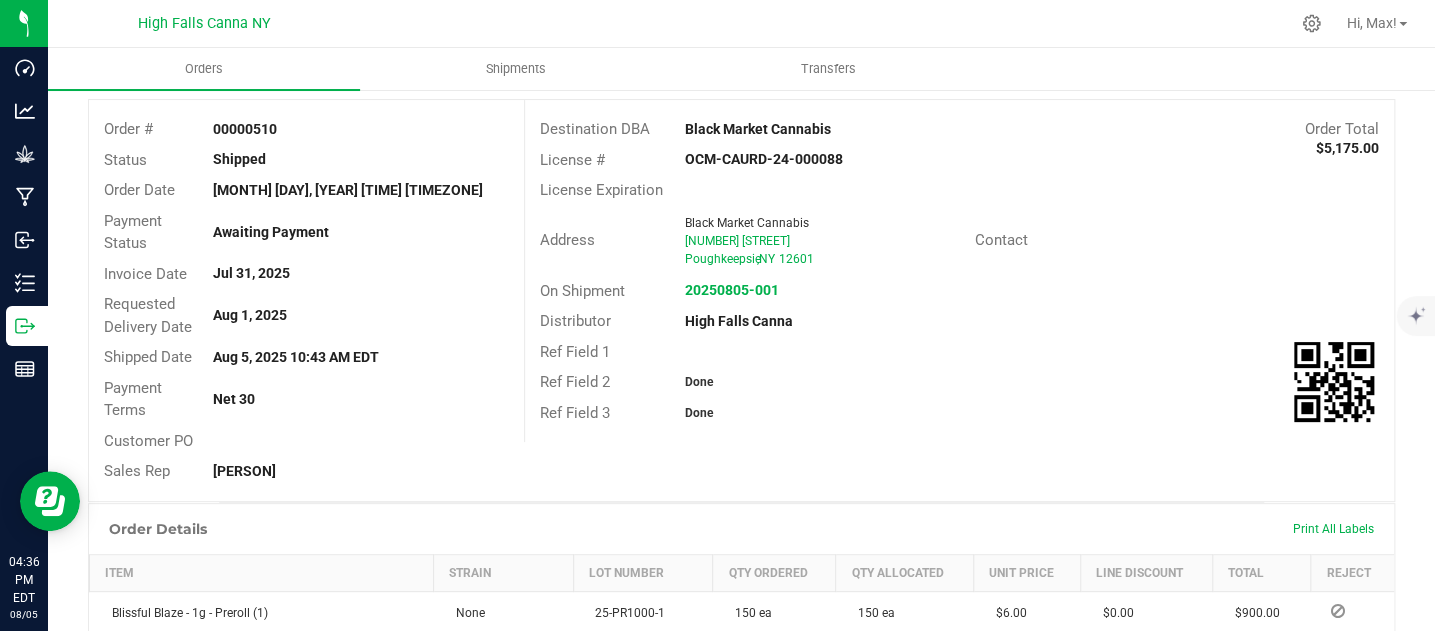 scroll, scrollTop: 0, scrollLeft: 0, axis: both 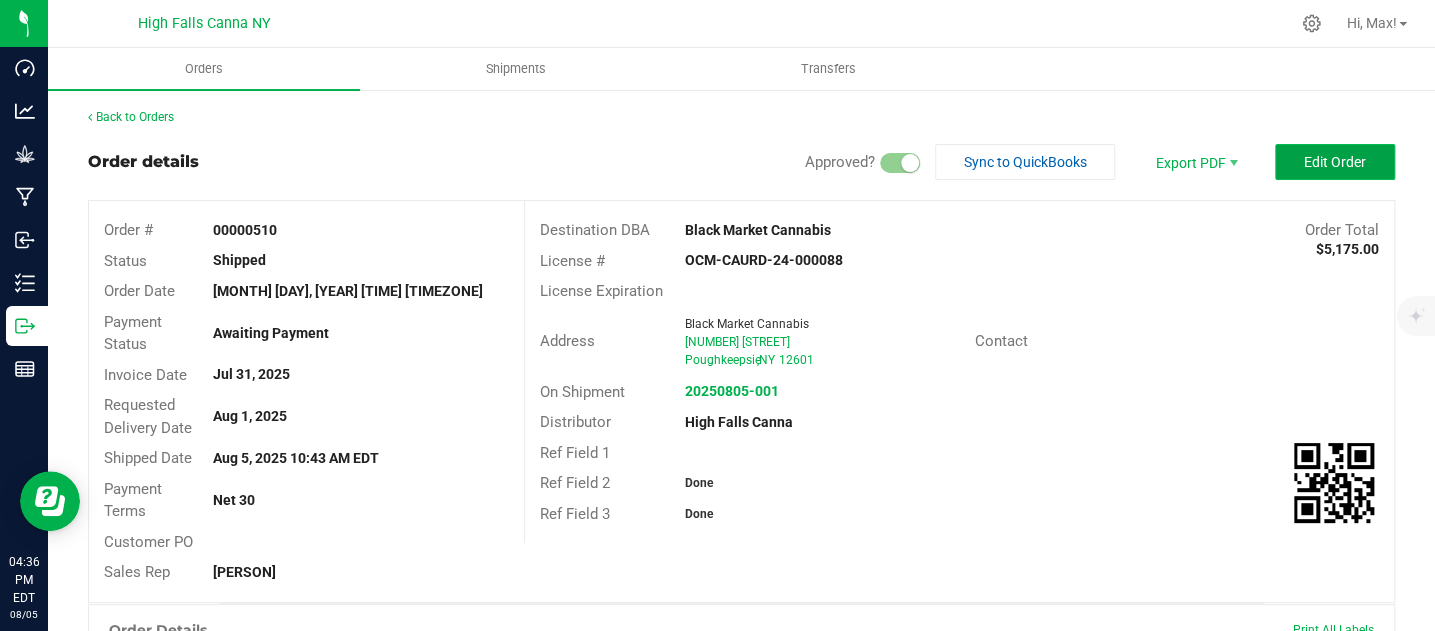 click on "Edit Order" at bounding box center (1335, 162) 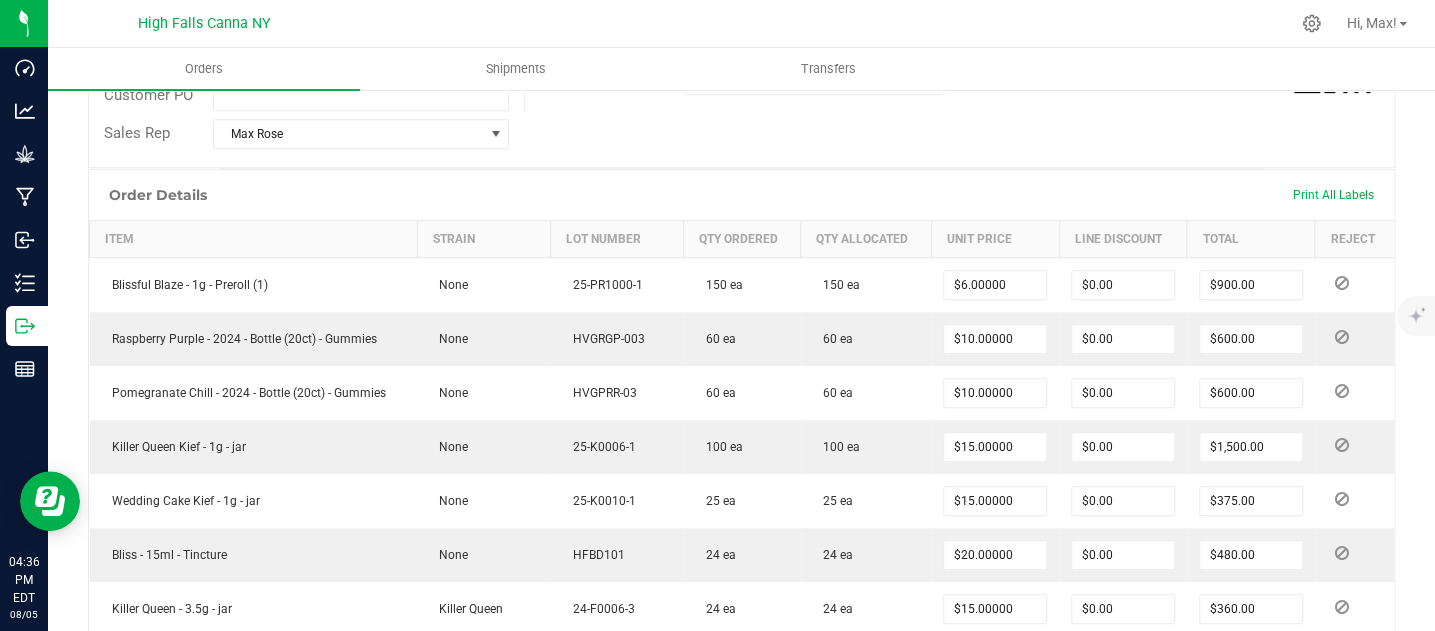 scroll, scrollTop: 555, scrollLeft: 0, axis: vertical 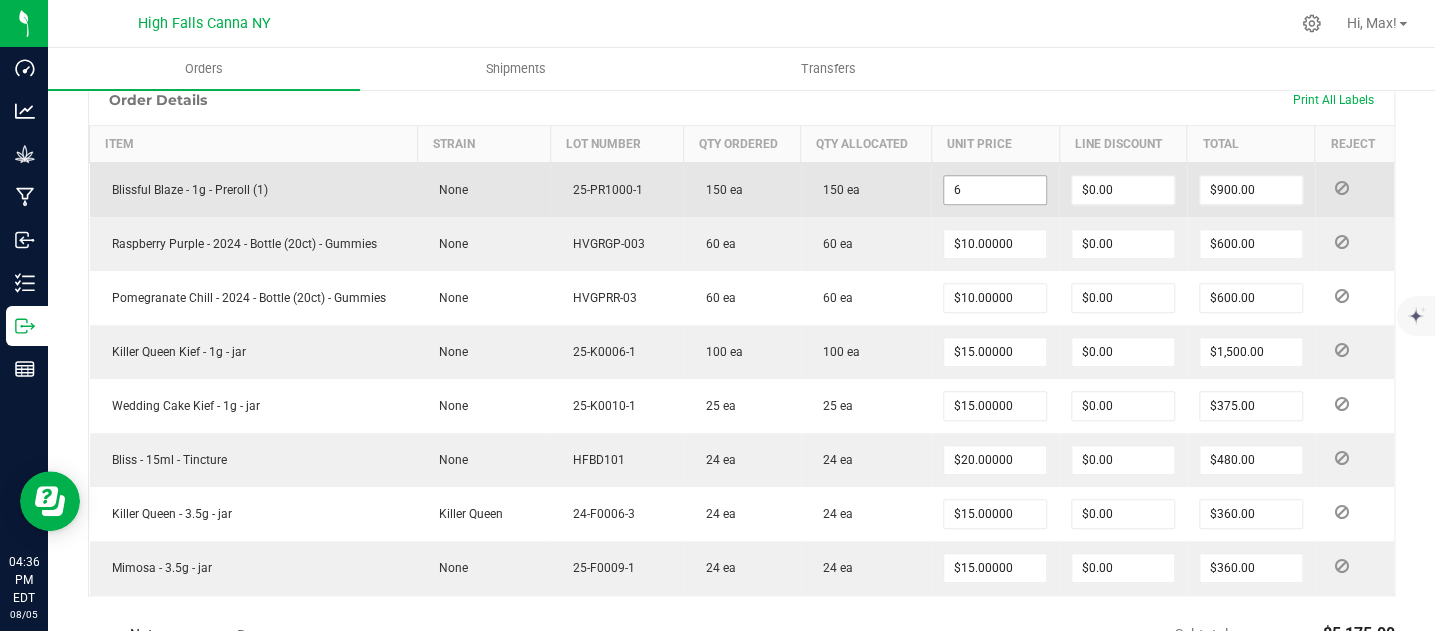 click on "6" at bounding box center (995, 190) 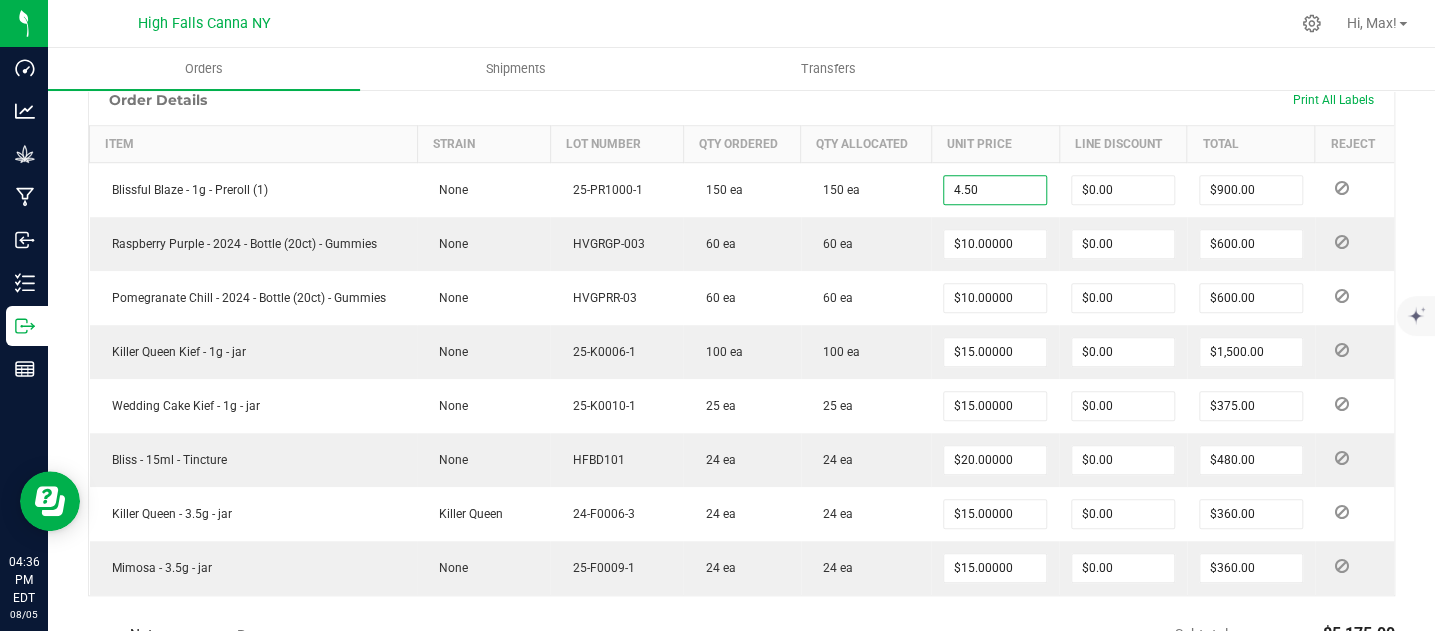 type on "$4.50000" 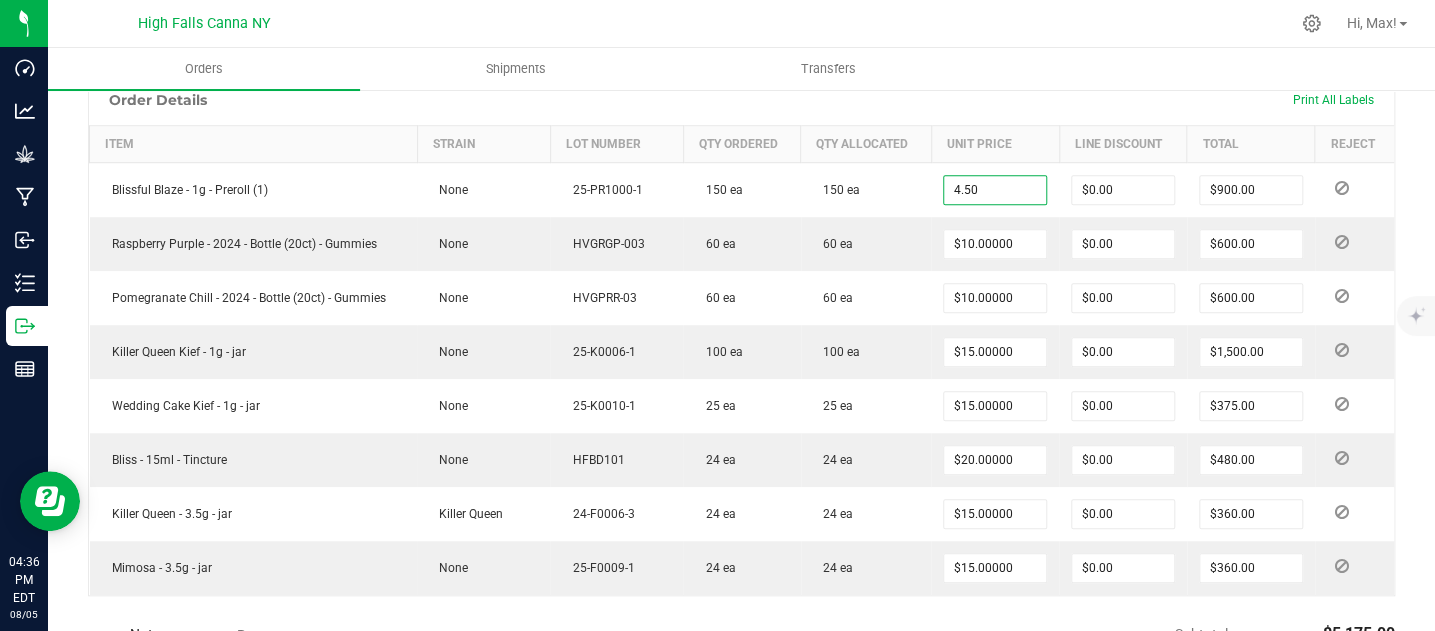 type on "$675.00" 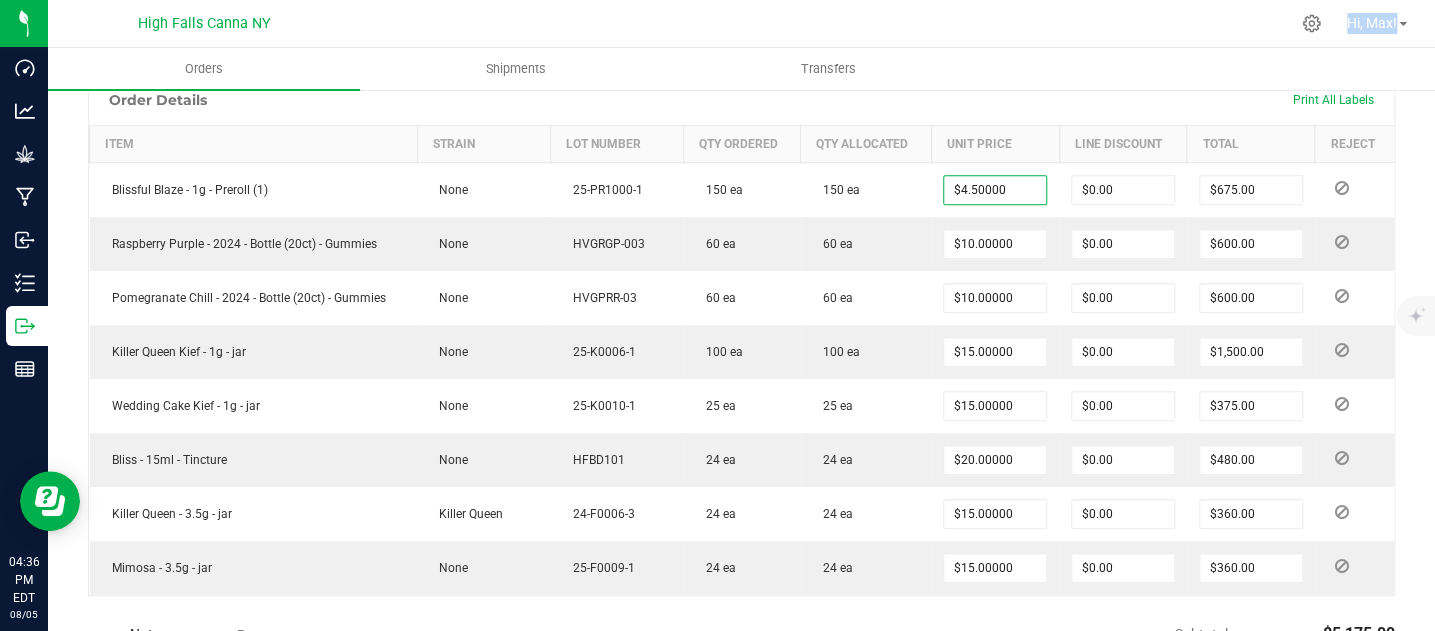click on "[BRAND] [PERSON] [PRODUCT] [DATE] [TIME] [TIMEZONE] [PERSON]" at bounding box center [741, 315] 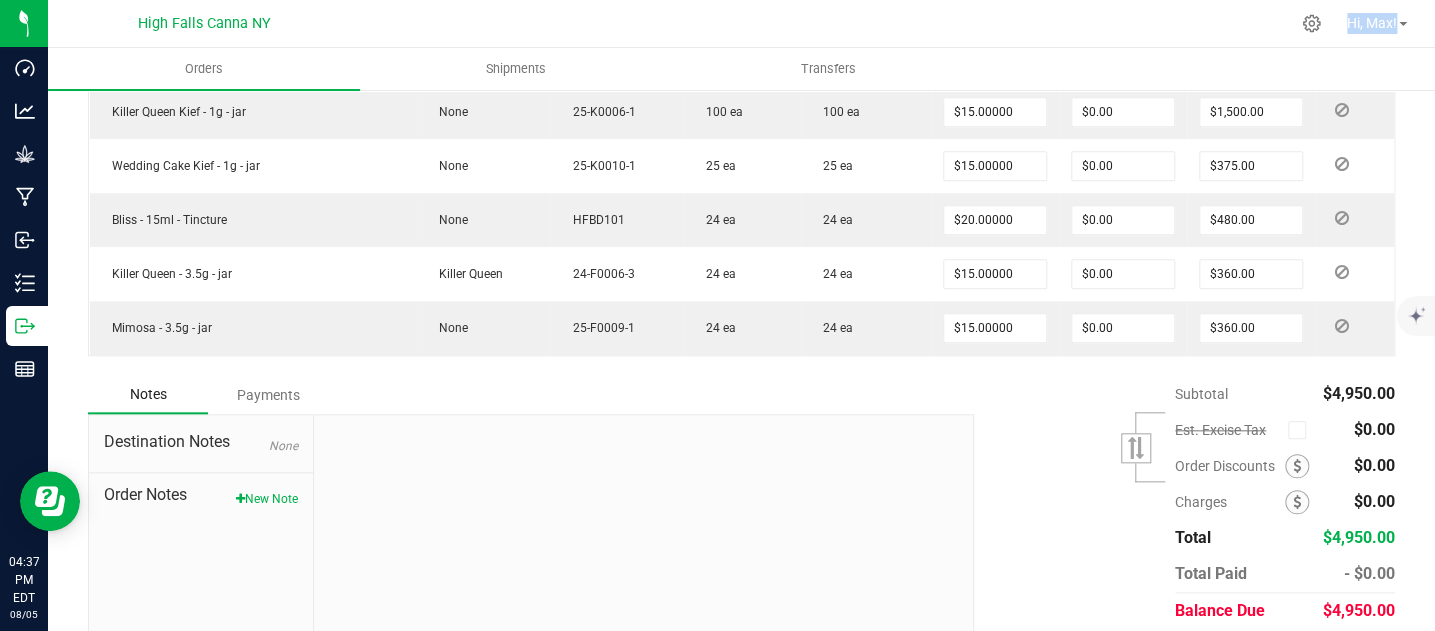 scroll, scrollTop: 863, scrollLeft: 0, axis: vertical 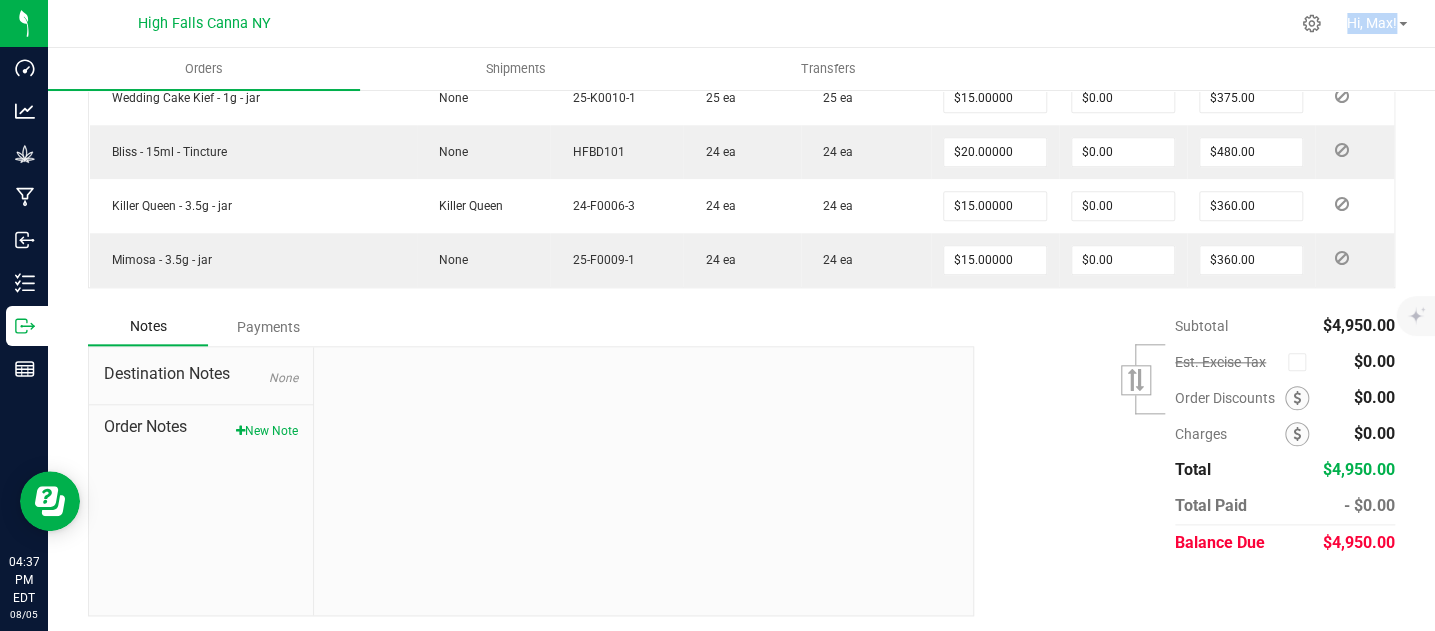click at bounding box center (643, 481) 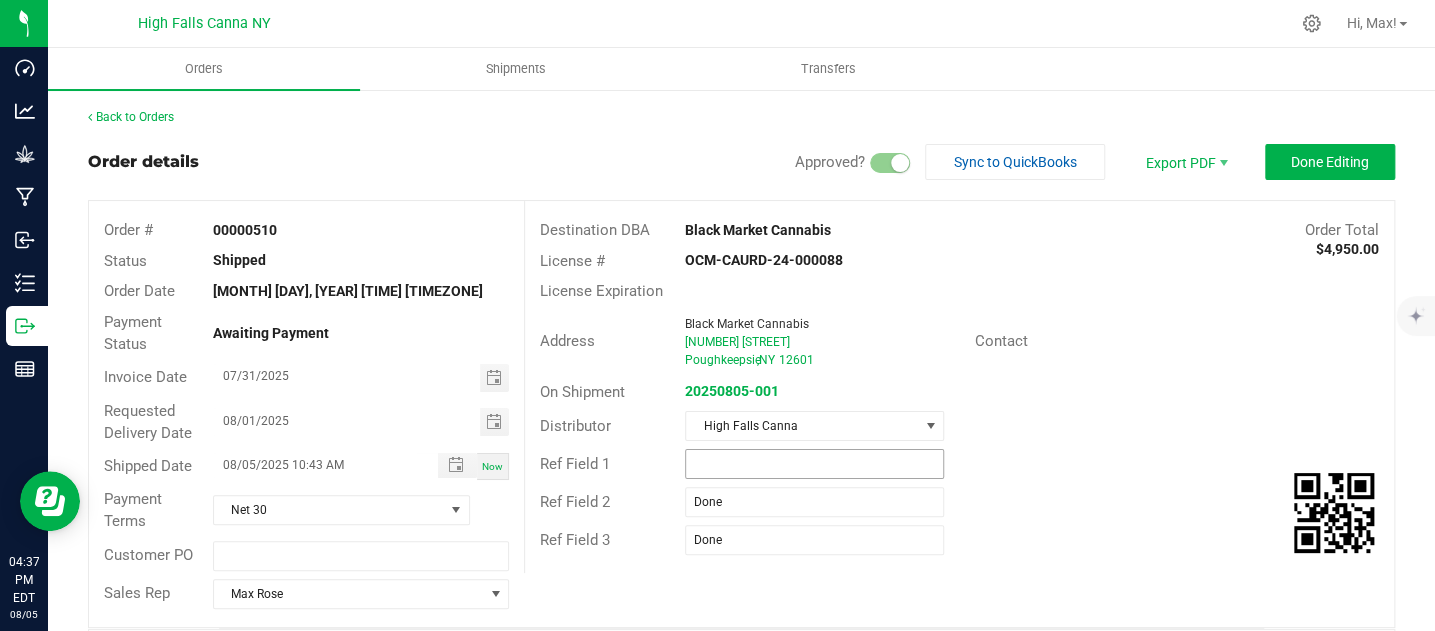 scroll, scrollTop: 0, scrollLeft: 0, axis: both 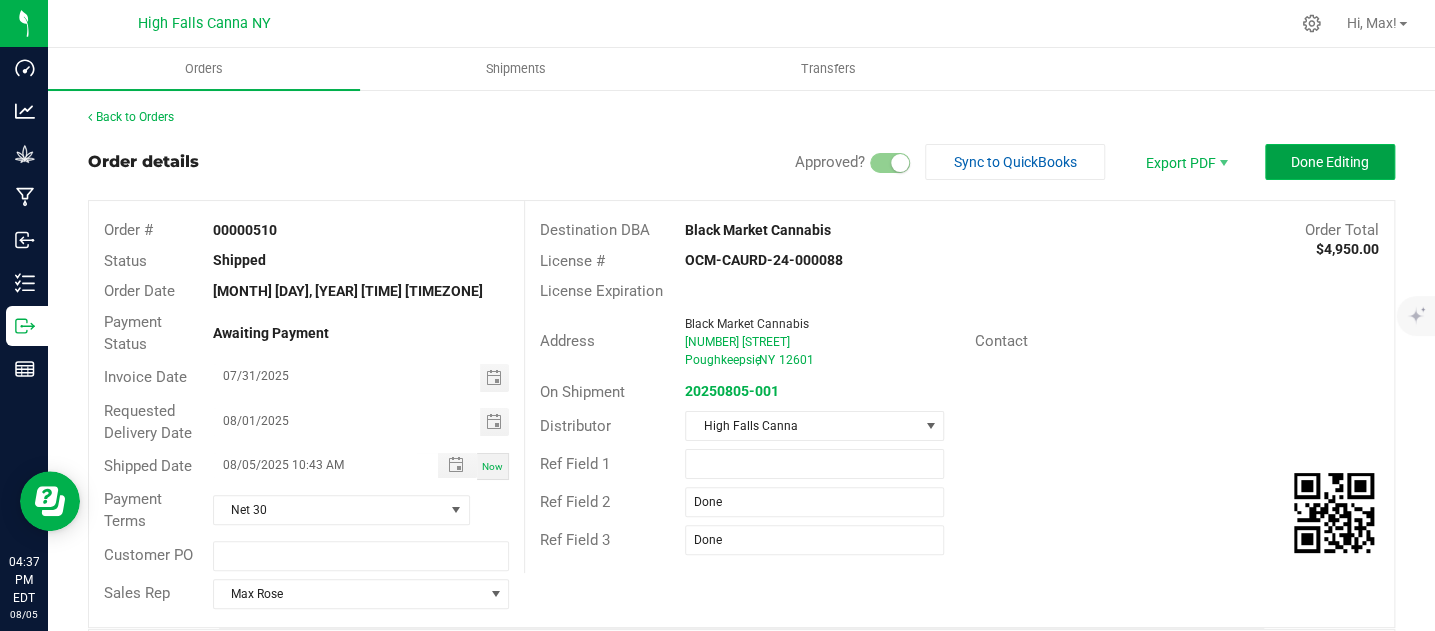 click on "Done Editing" at bounding box center [1330, 162] 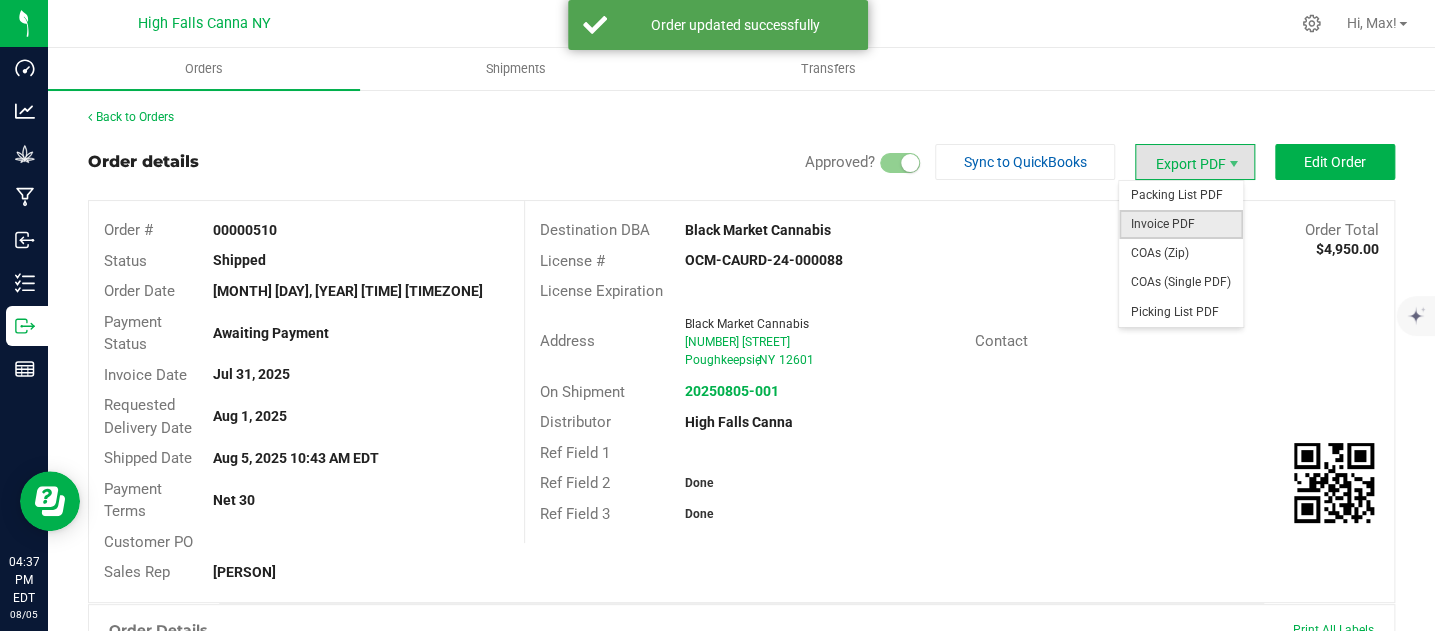 click on "Invoice PDF" at bounding box center [1181, 224] 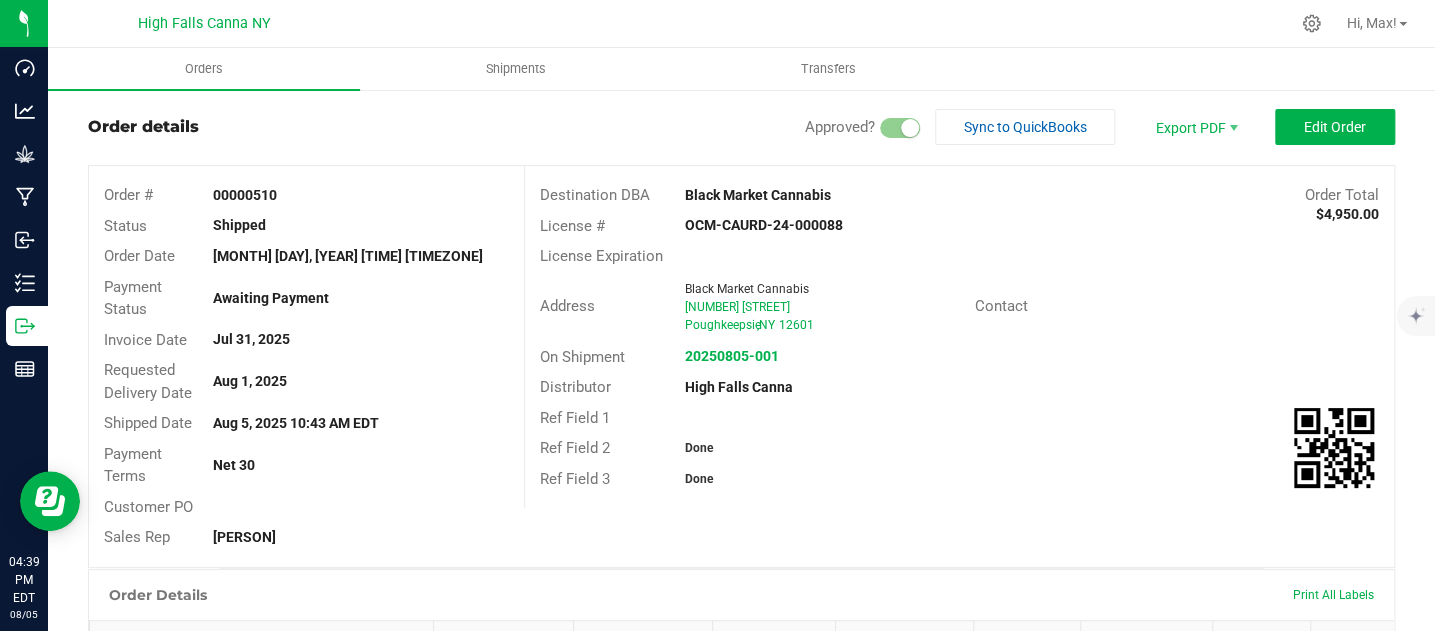 scroll, scrollTop: 0, scrollLeft: 0, axis: both 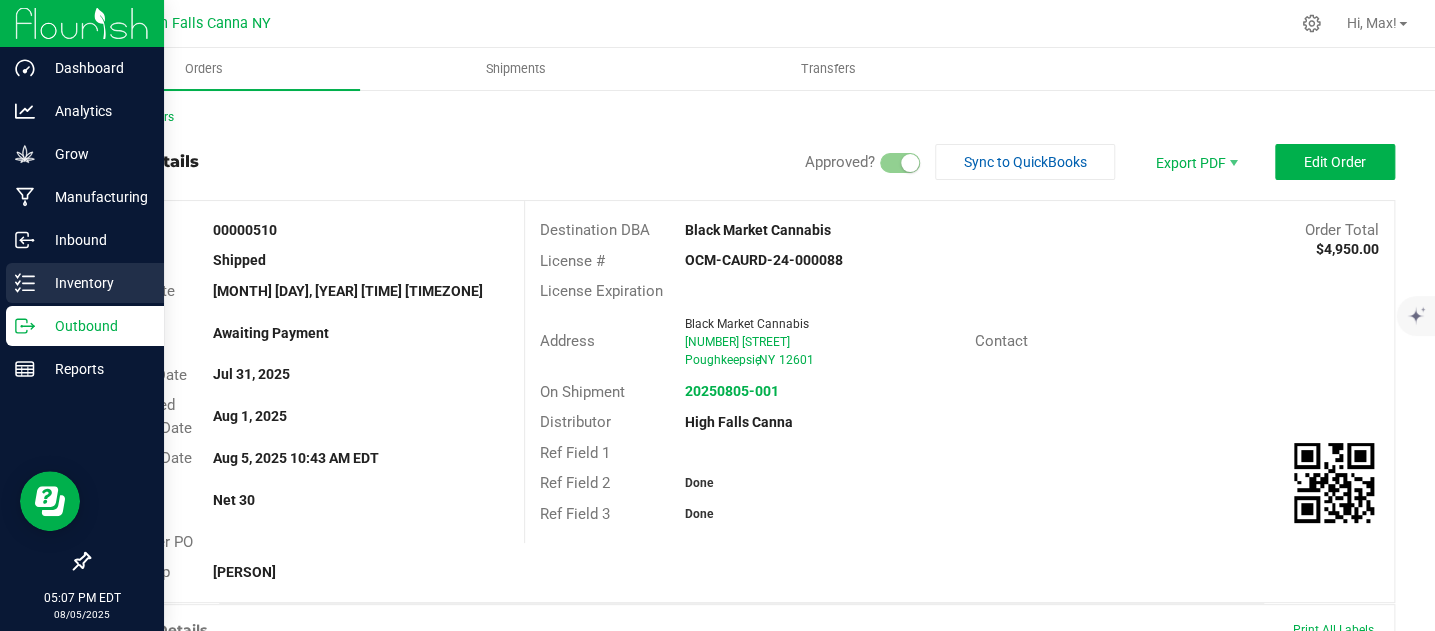 click on "Inventory" at bounding box center [85, 283] 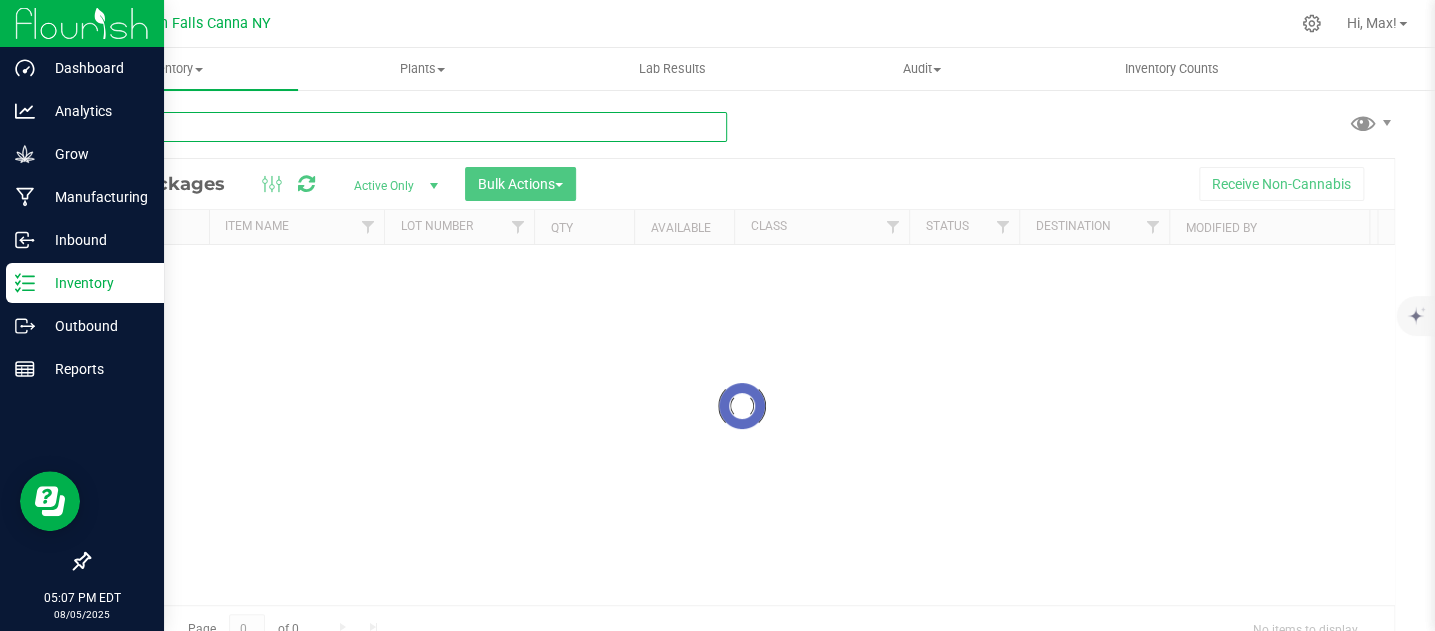 click at bounding box center [407, 127] 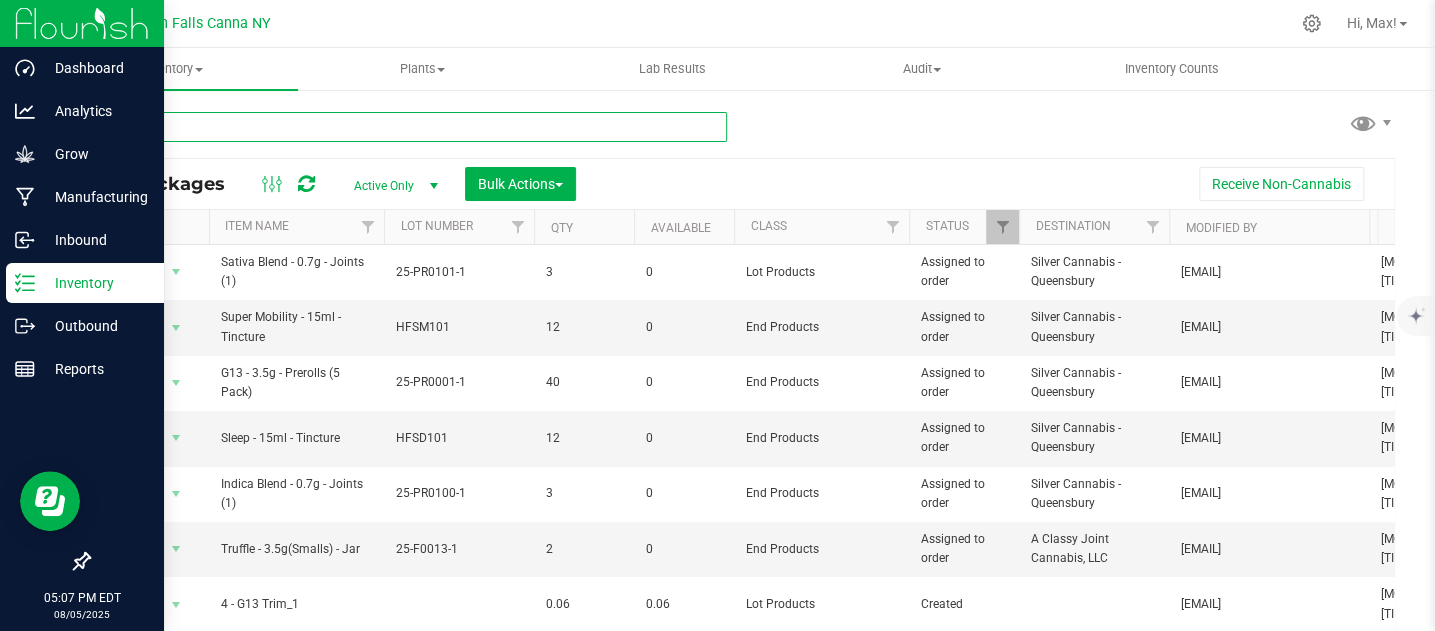 type on "k" 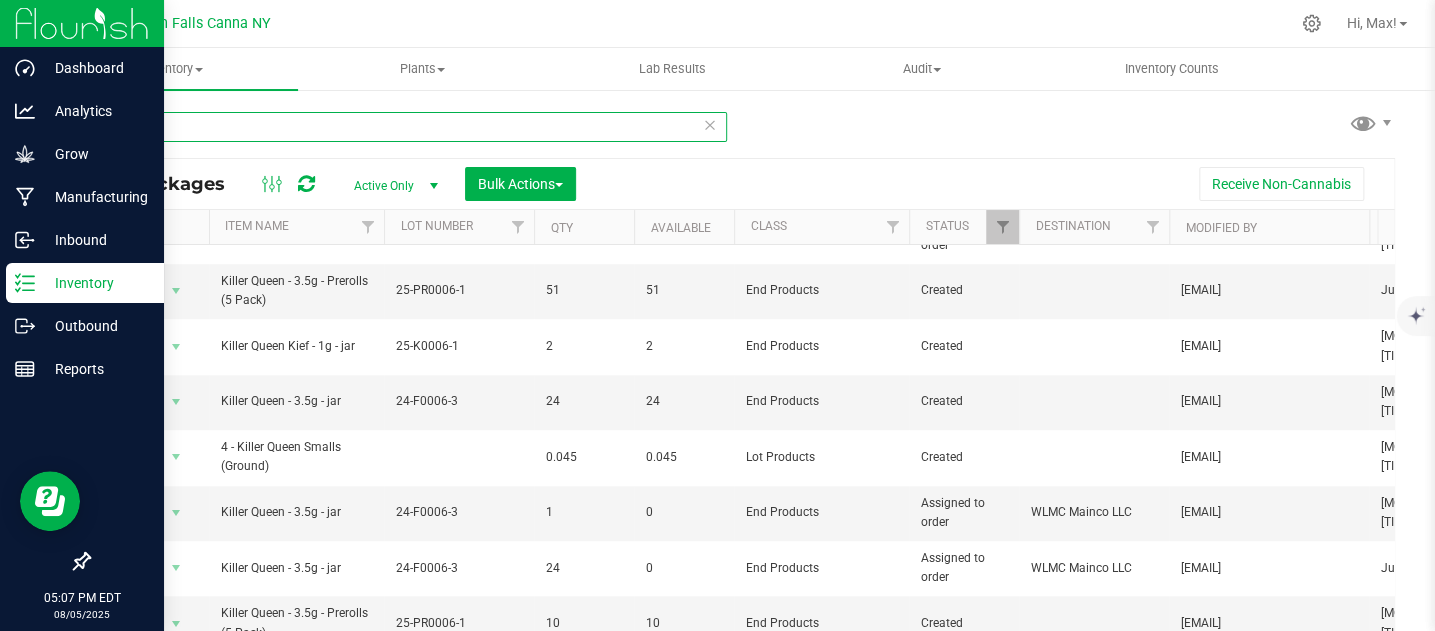 scroll, scrollTop: 712, scrollLeft: 0, axis: vertical 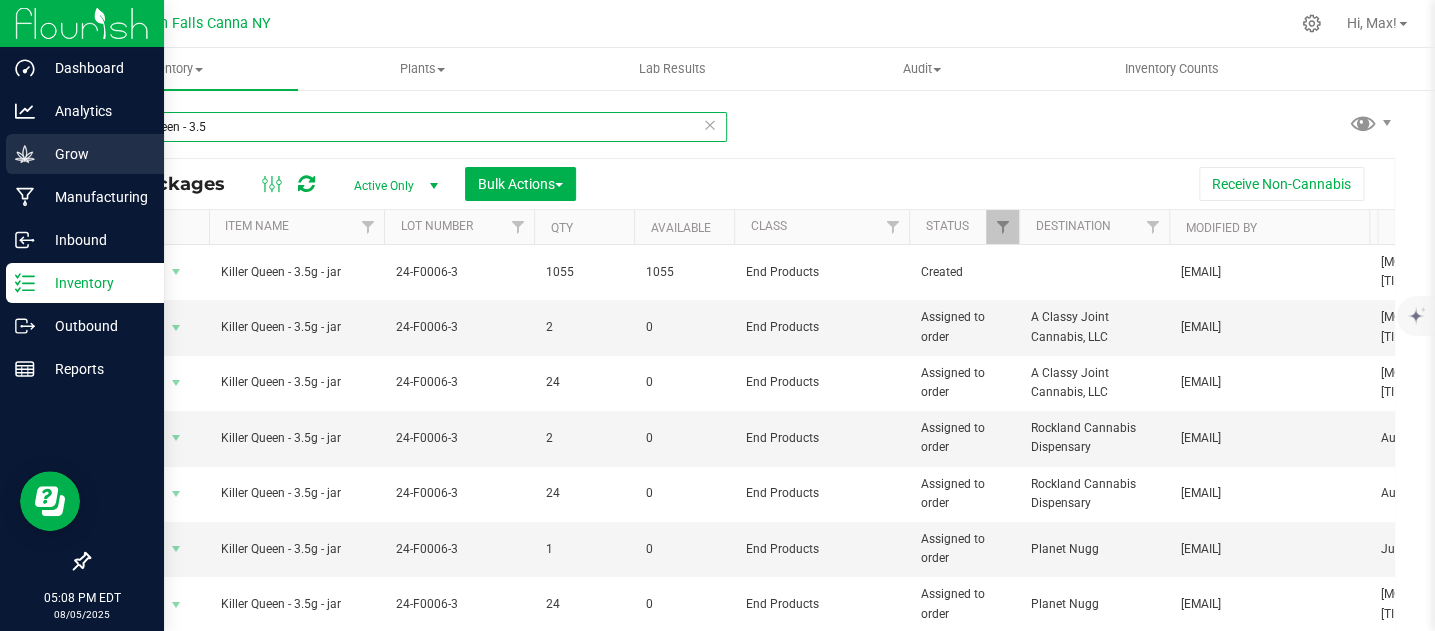 drag, startPoint x: 181, startPoint y: 134, endPoint x: 0, endPoint y: 154, distance: 182.10162 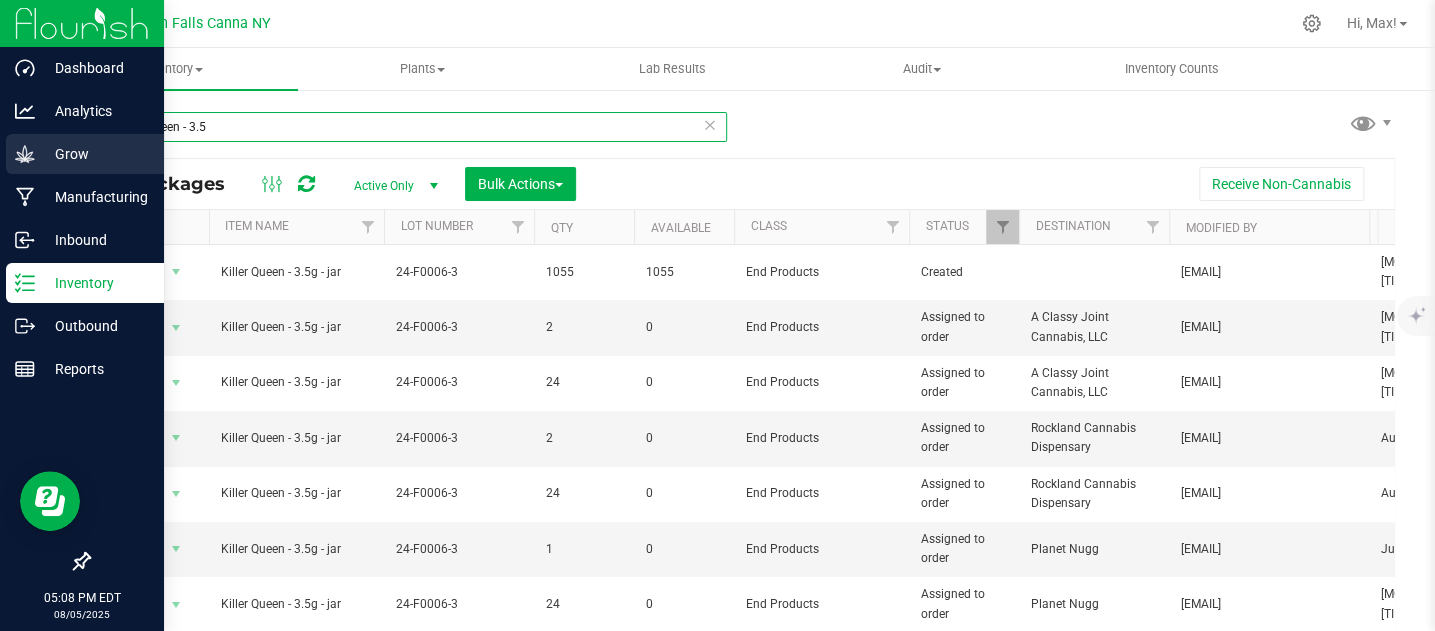 click on "[TIME] [TIMEZONE] [MONTH]/[DAY]/[YEAR] [LOCATION] [PERSON]" at bounding box center [717, 315] 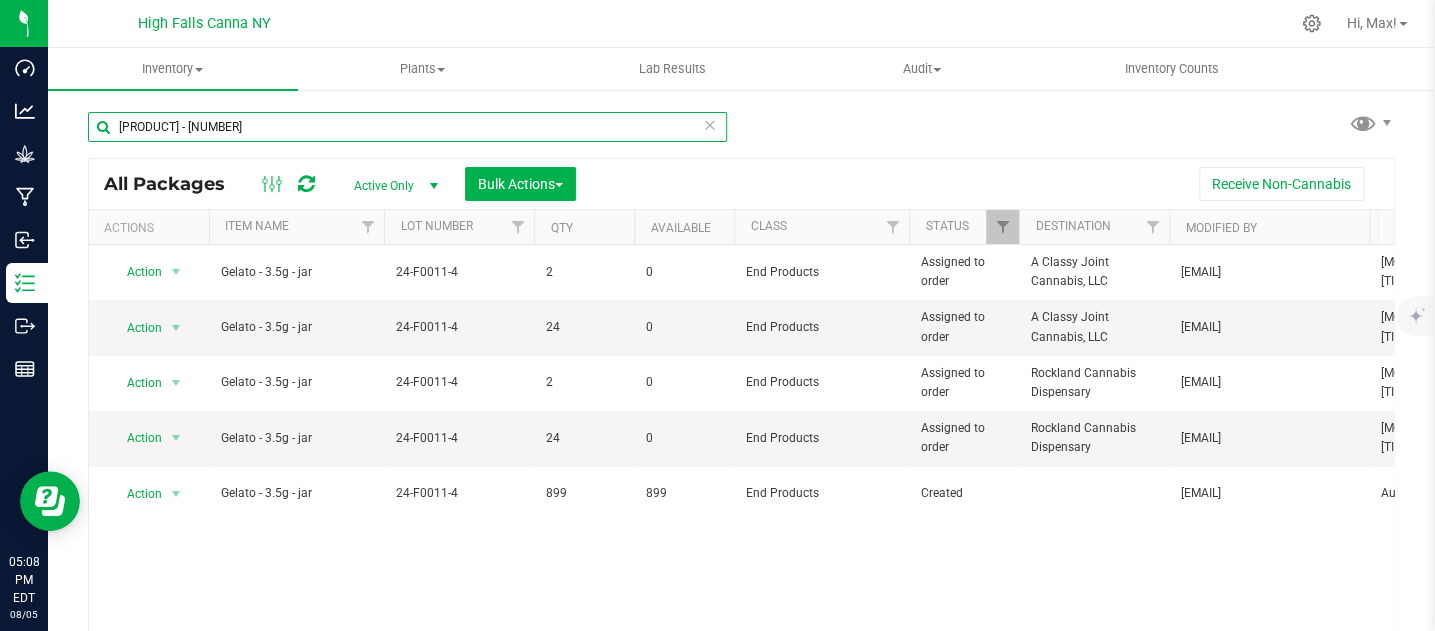 click on "[PRODUCT] - [NUMBER]" at bounding box center (407, 127) 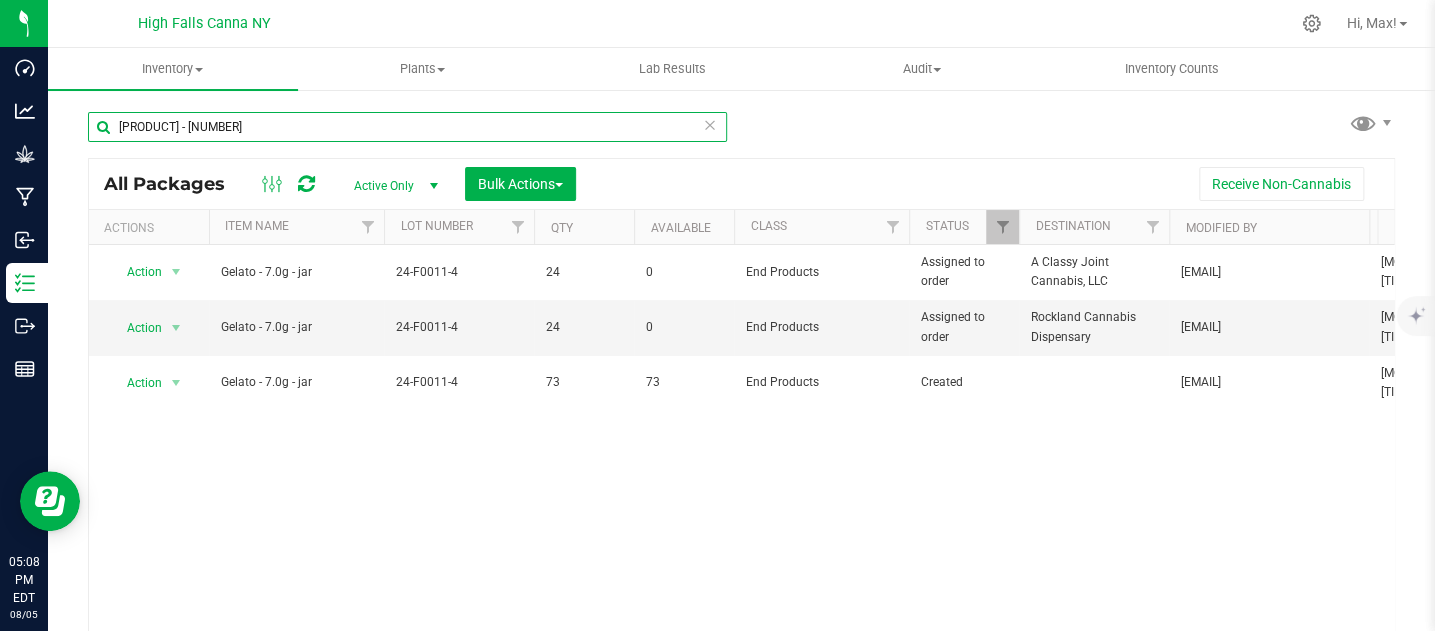 type on "[PRODUCT] - [NUMBER]" 